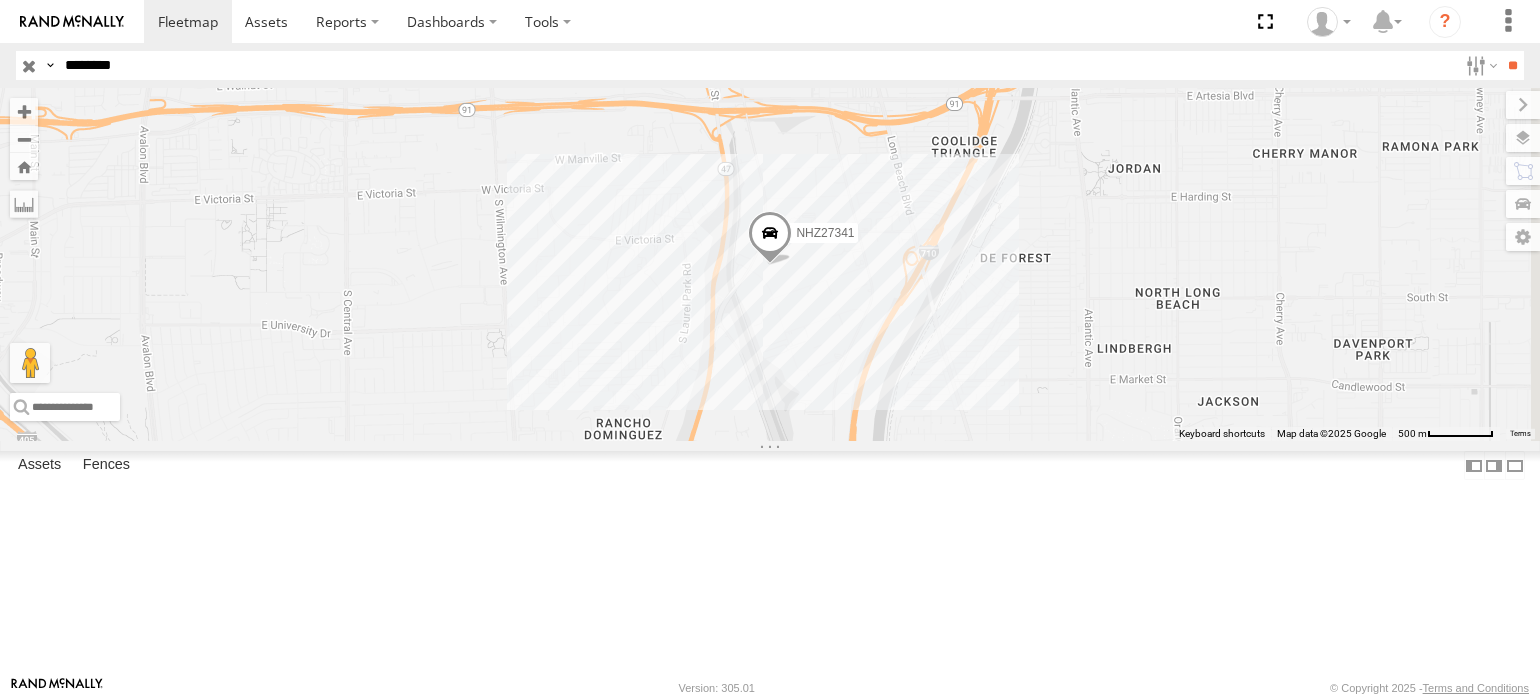 select on "**********" 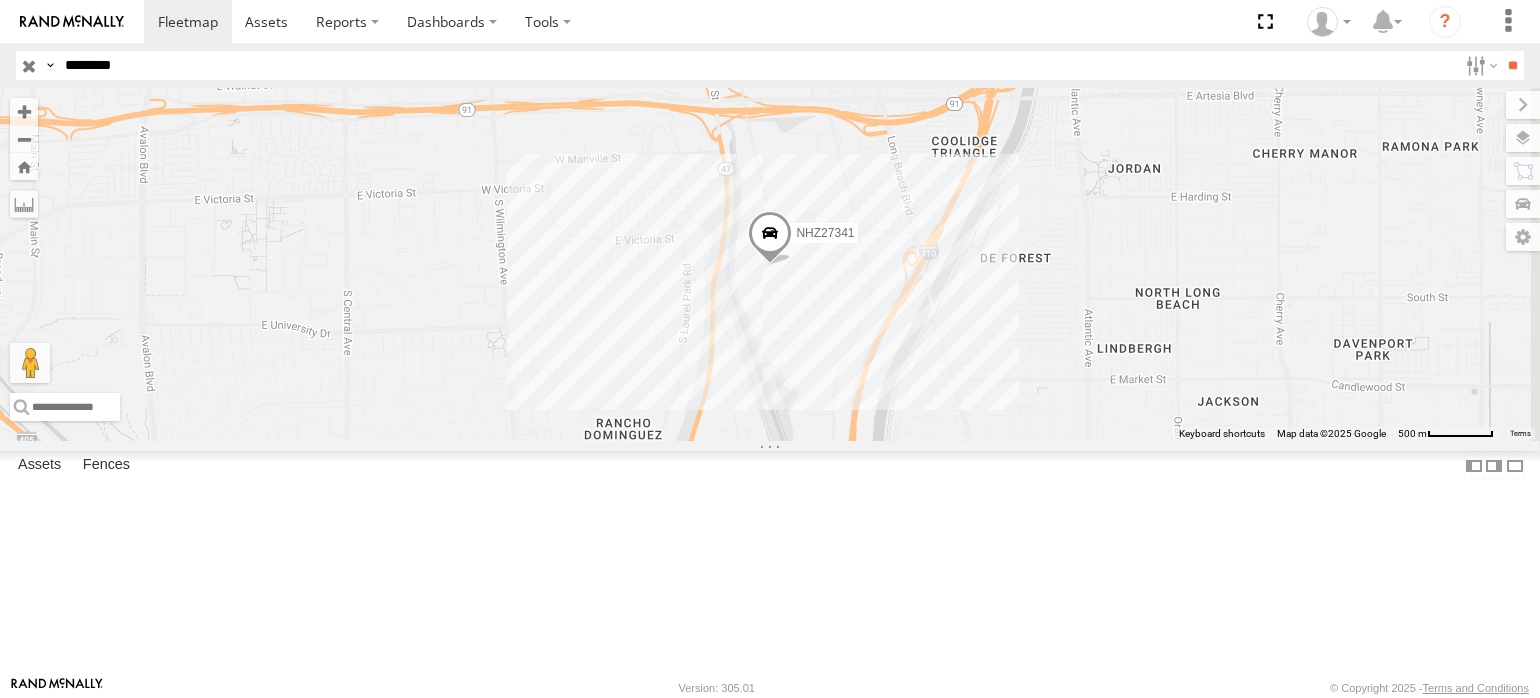 click on "**" at bounding box center (1512, 65) 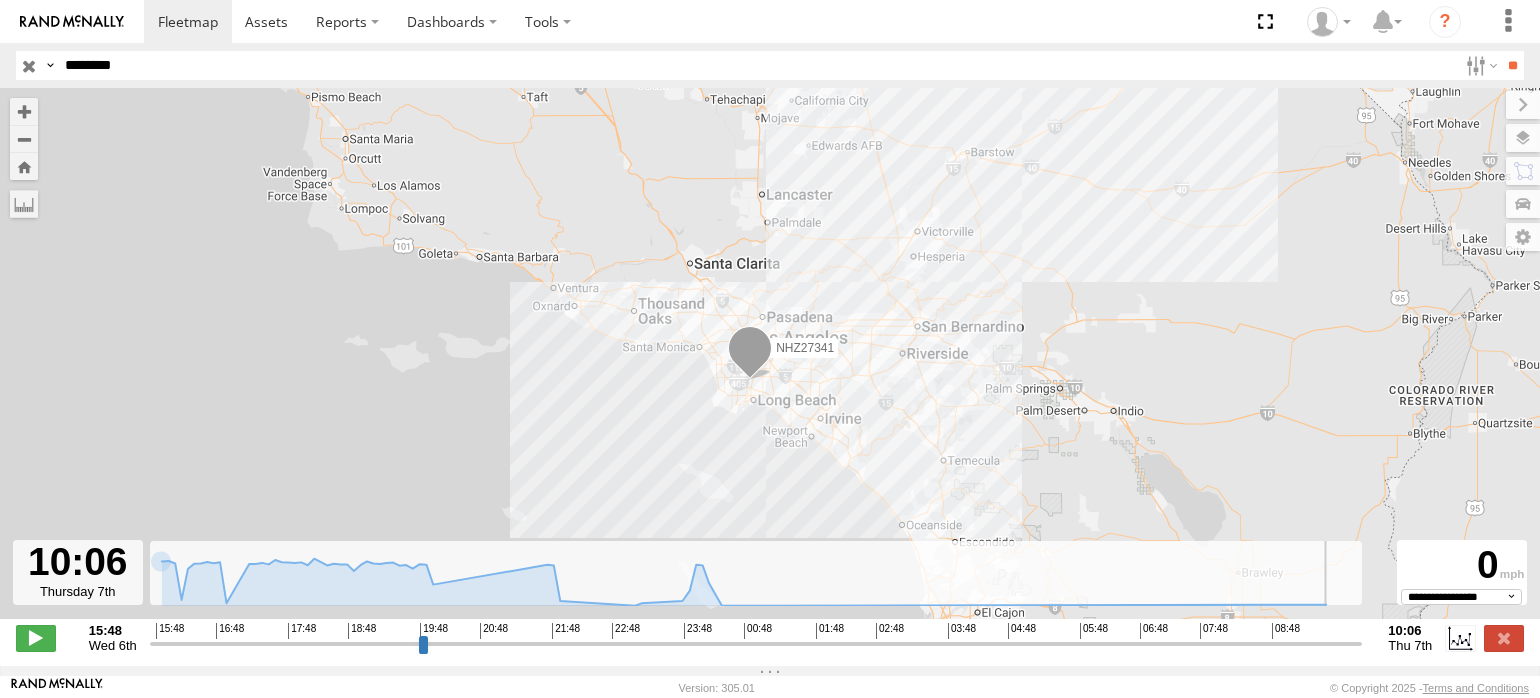 drag, startPoint x: 153, startPoint y: 657, endPoint x: 1396, endPoint y: 654, distance: 1243.0037 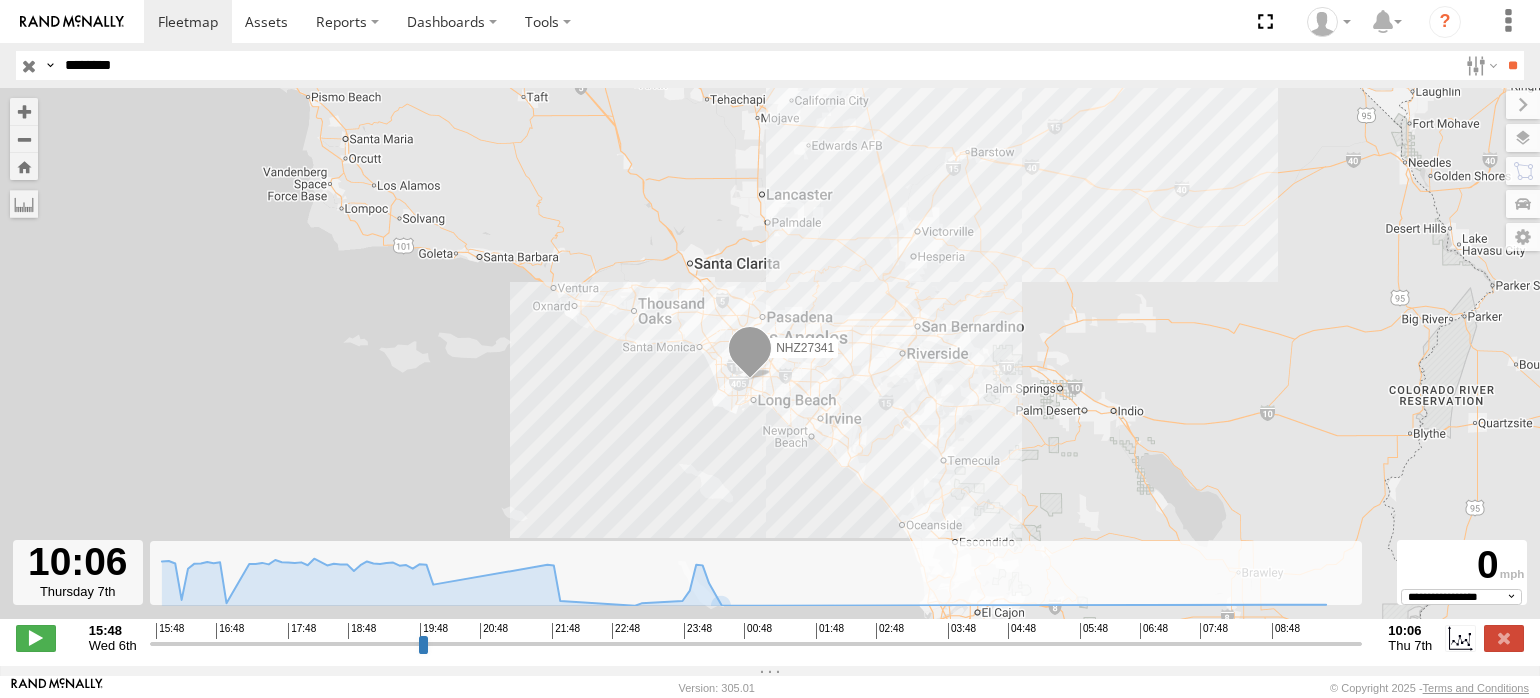 click on "********" at bounding box center (757, 65) 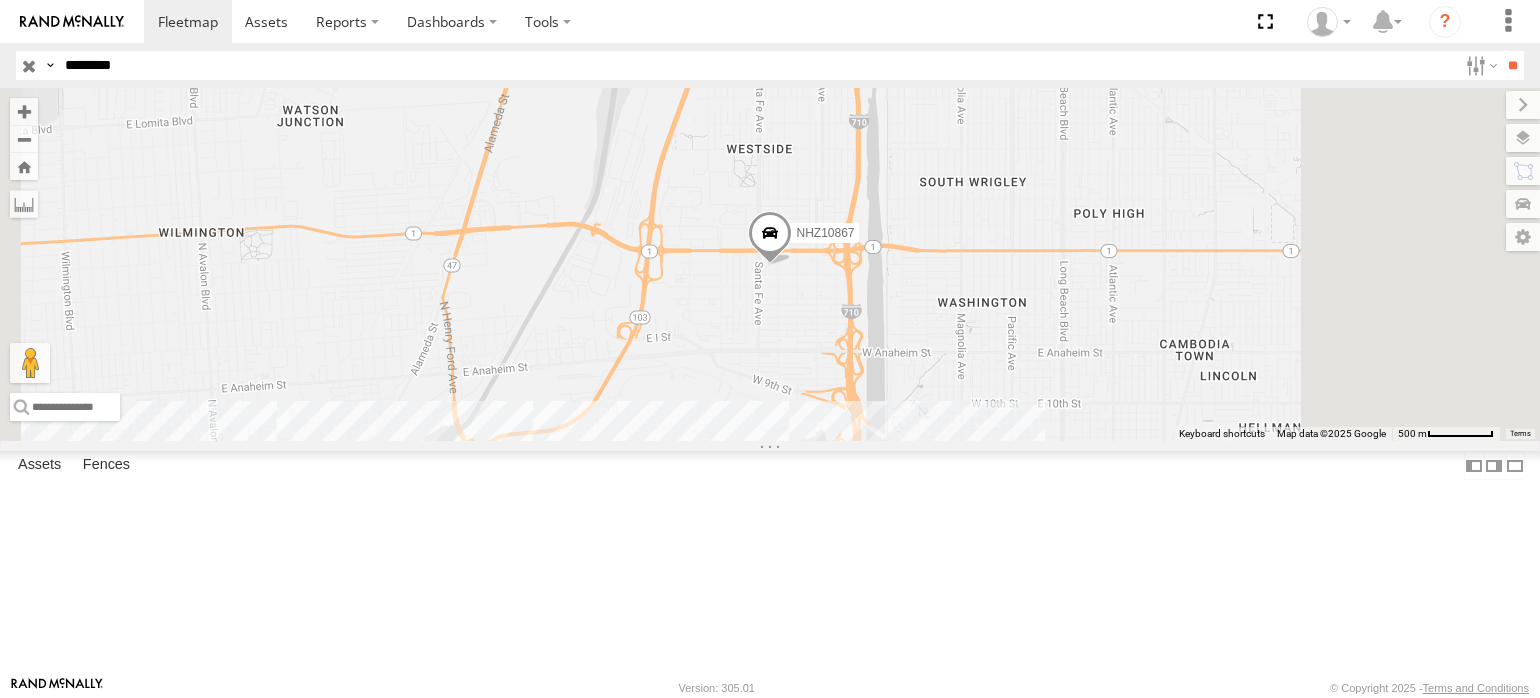 click on "********" at bounding box center [757, 65] 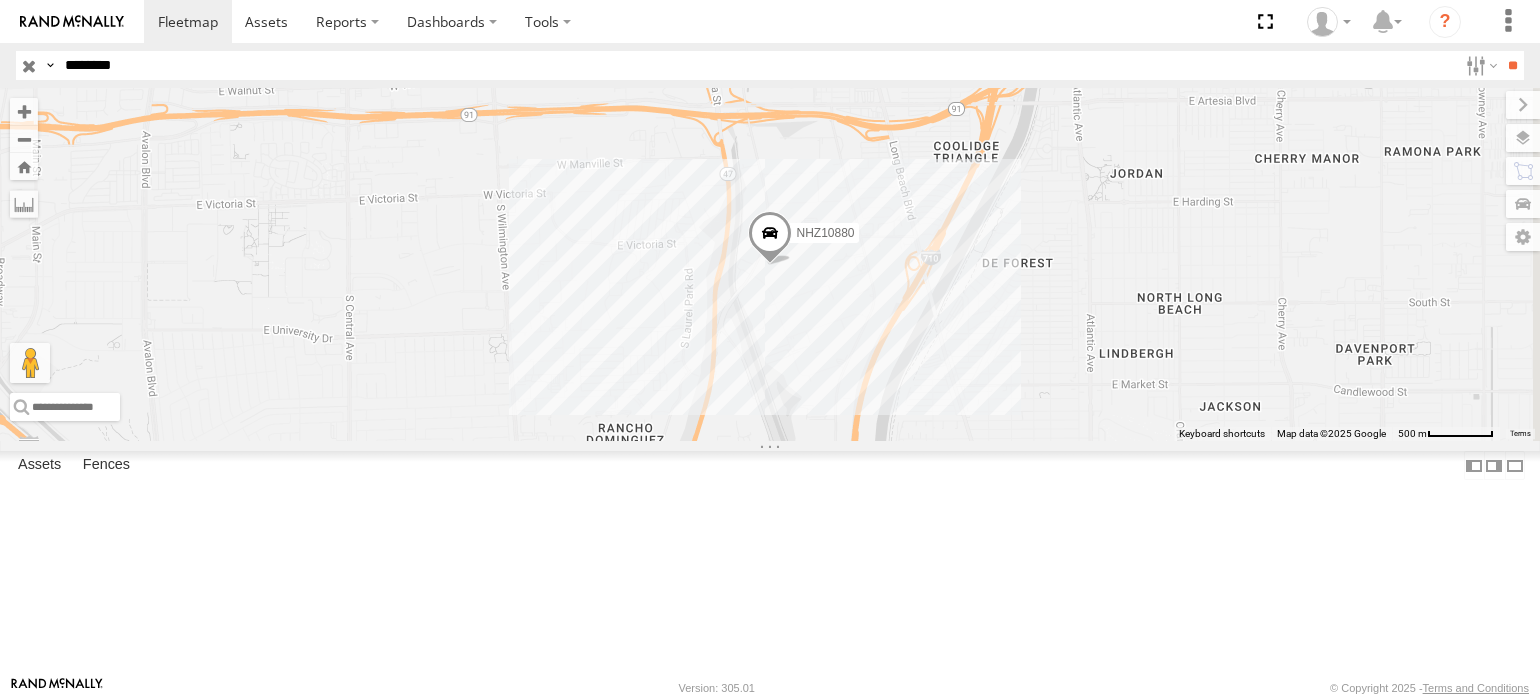 click on "********" at bounding box center (757, 65) 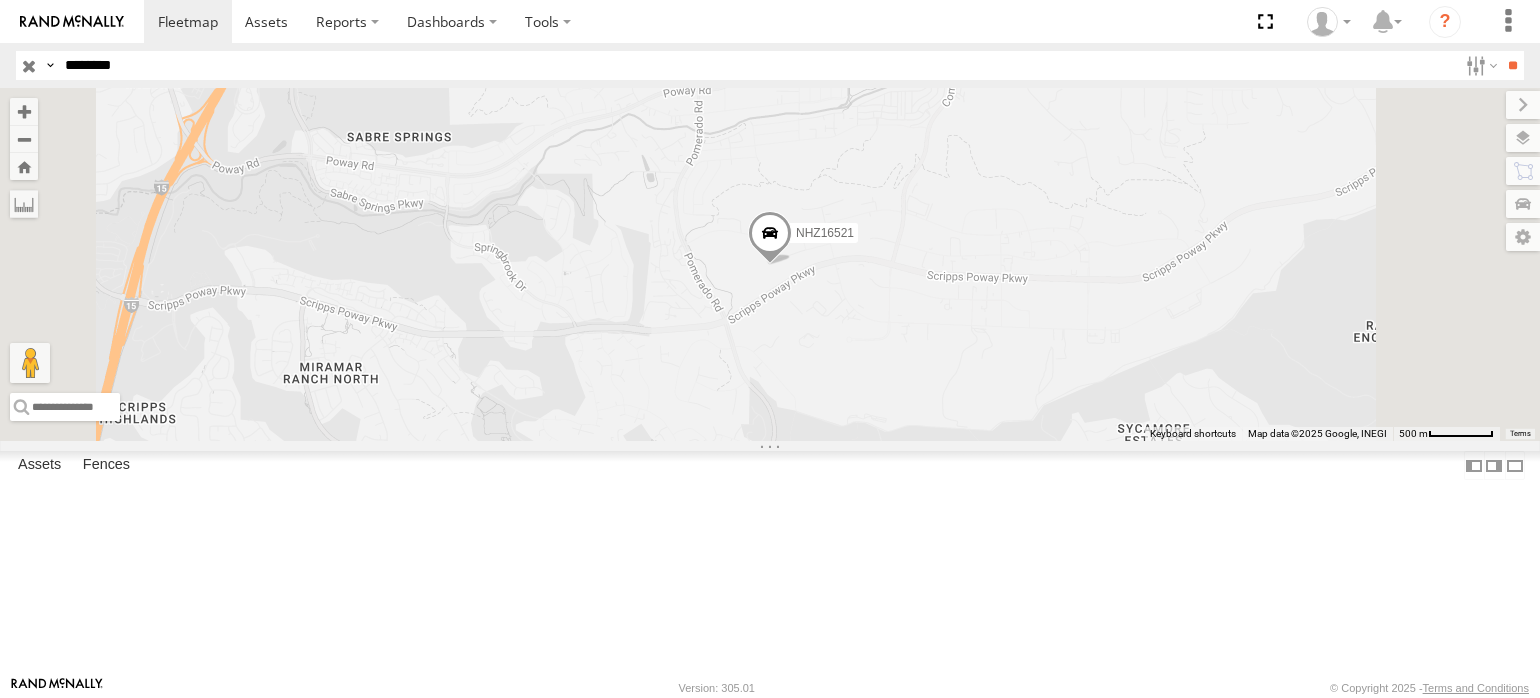 click on "********" at bounding box center (757, 65) 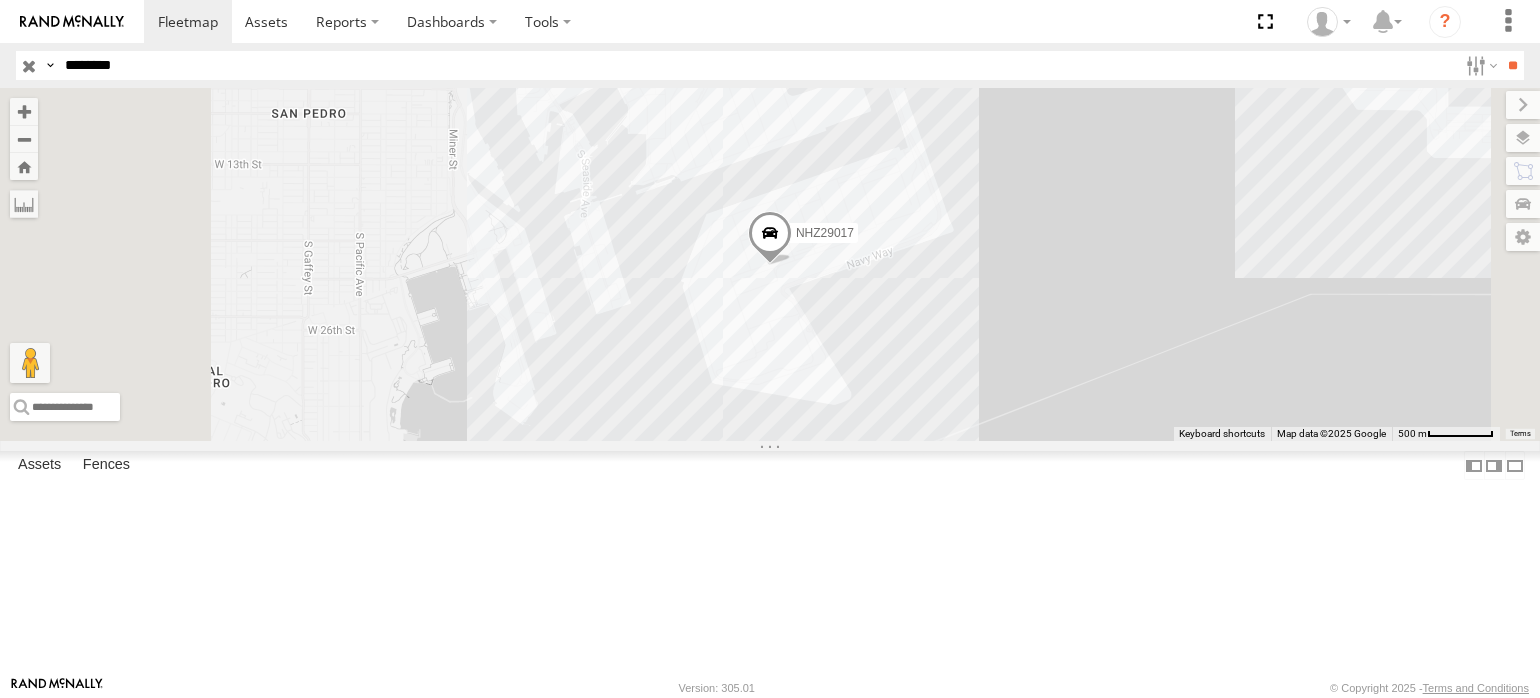 click at bounding box center [0, 0] 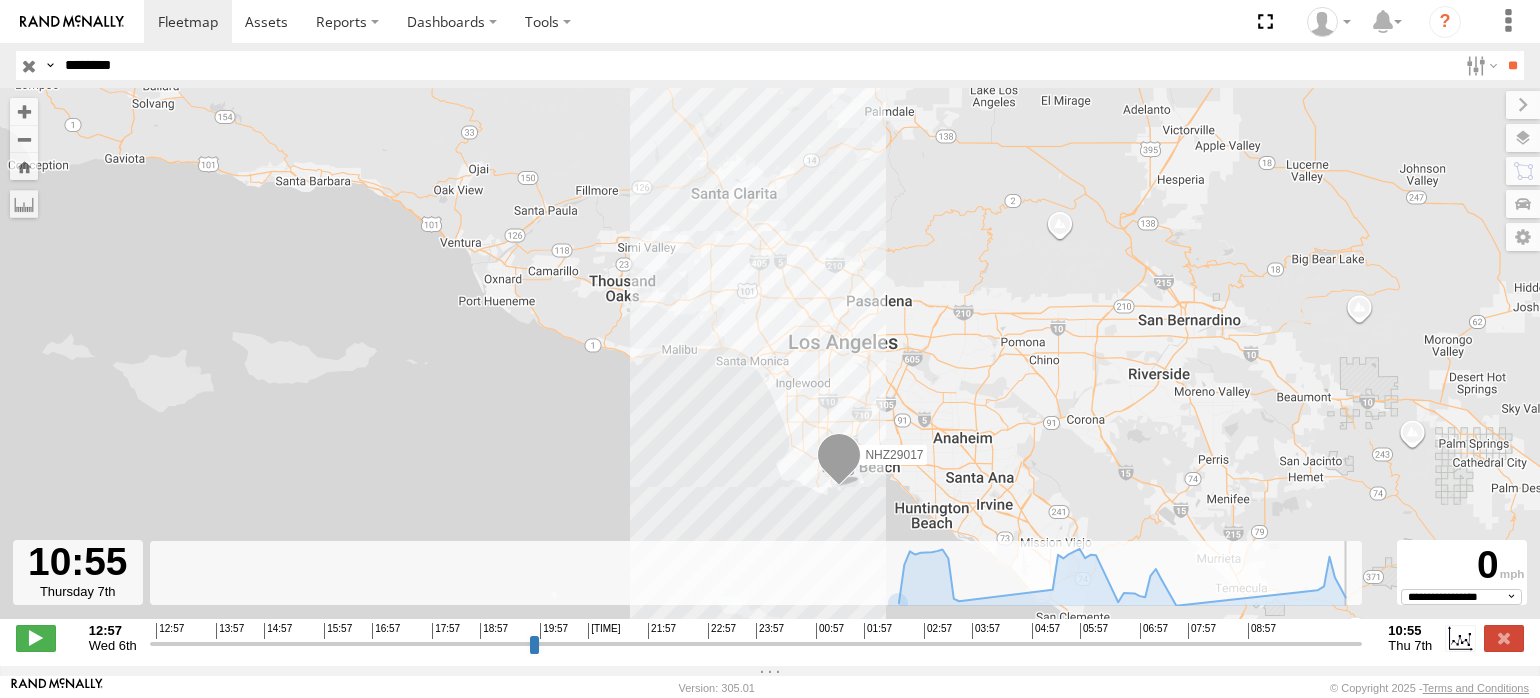 drag, startPoint x: 152, startPoint y: 657, endPoint x: 1357, endPoint y: 651, distance: 1205.0149 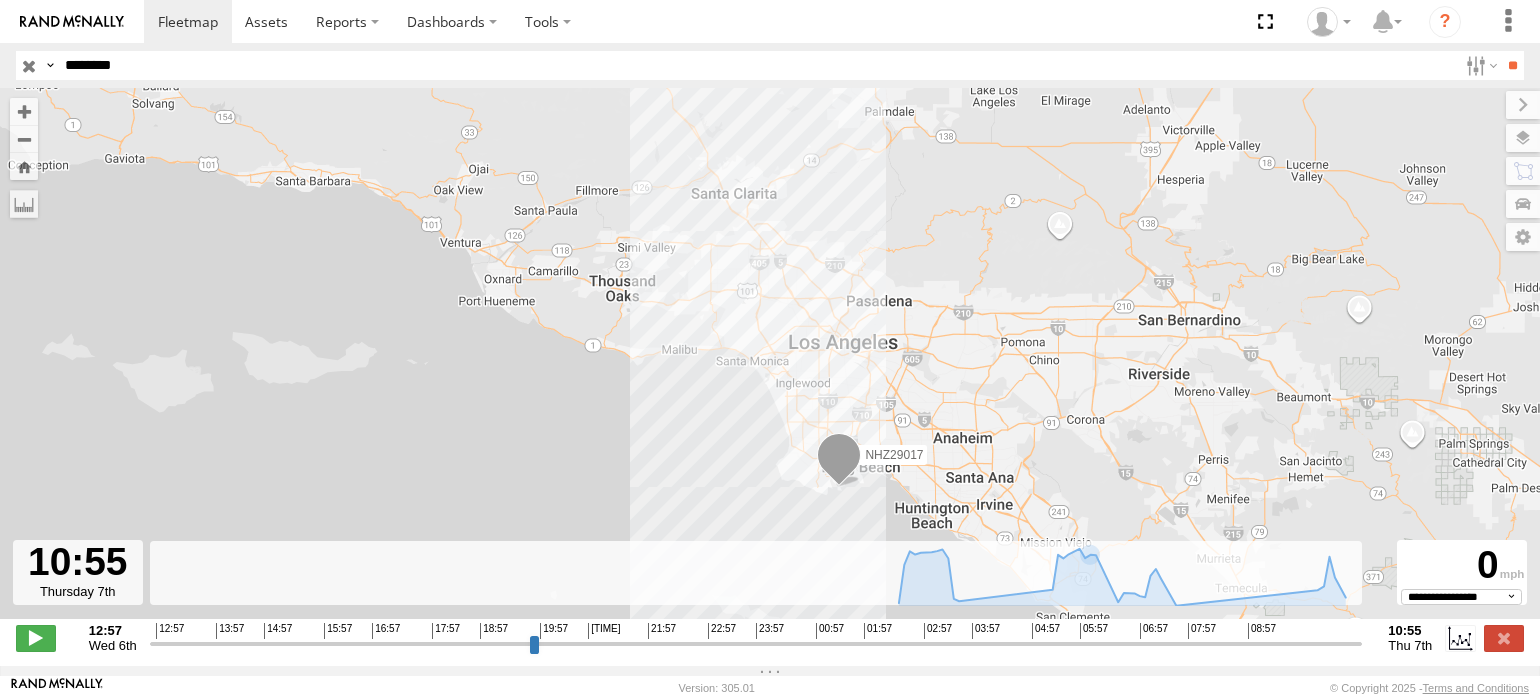 click on "********" at bounding box center [757, 65] 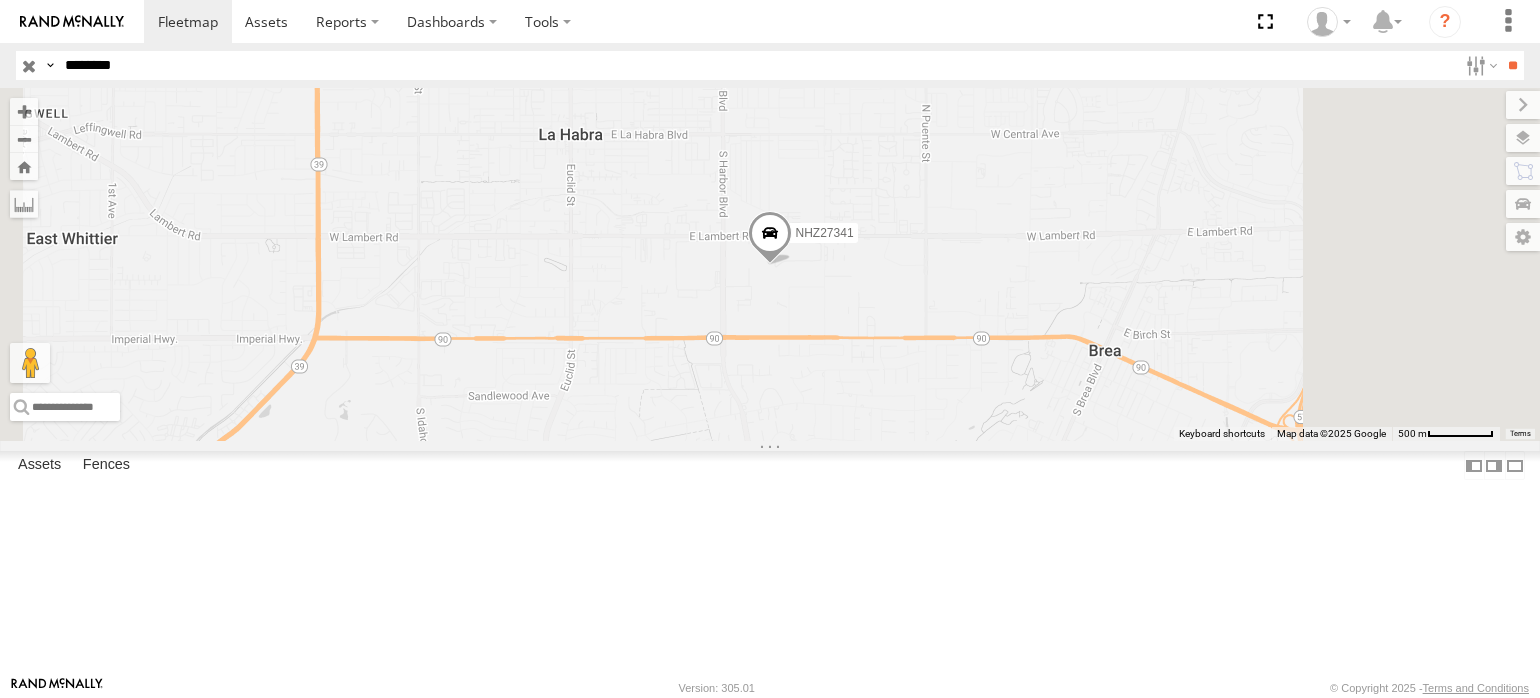 click on "********" at bounding box center [757, 65] 